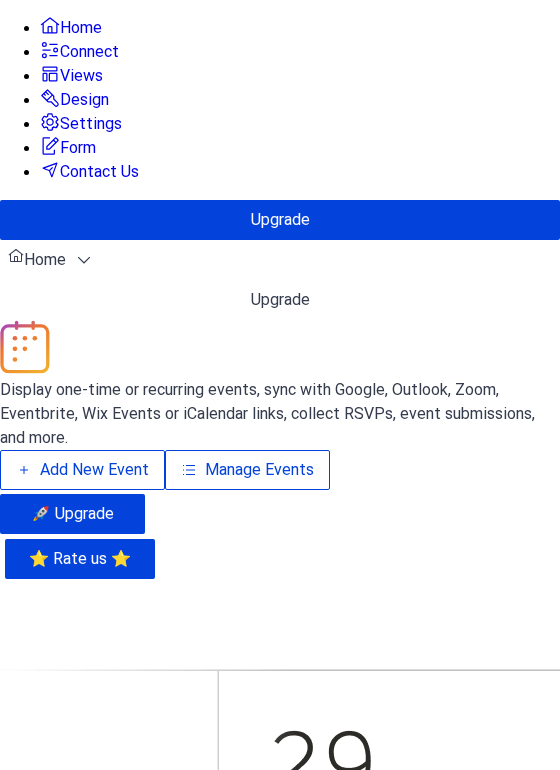scroll, scrollTop: 0, scrollLeft: 0, axis: both 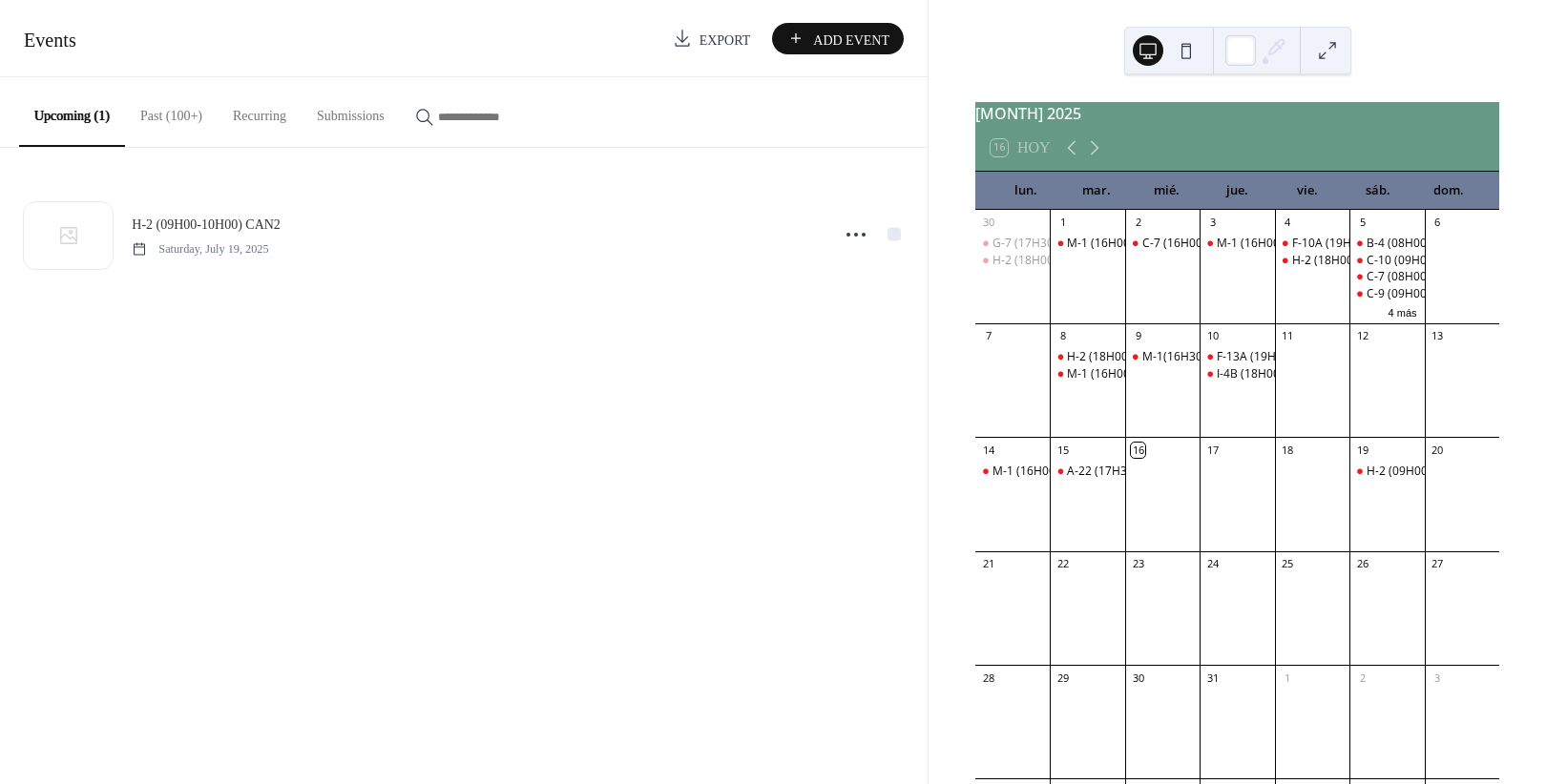 click on "Past (100+)" at bounding box center (171, 111) 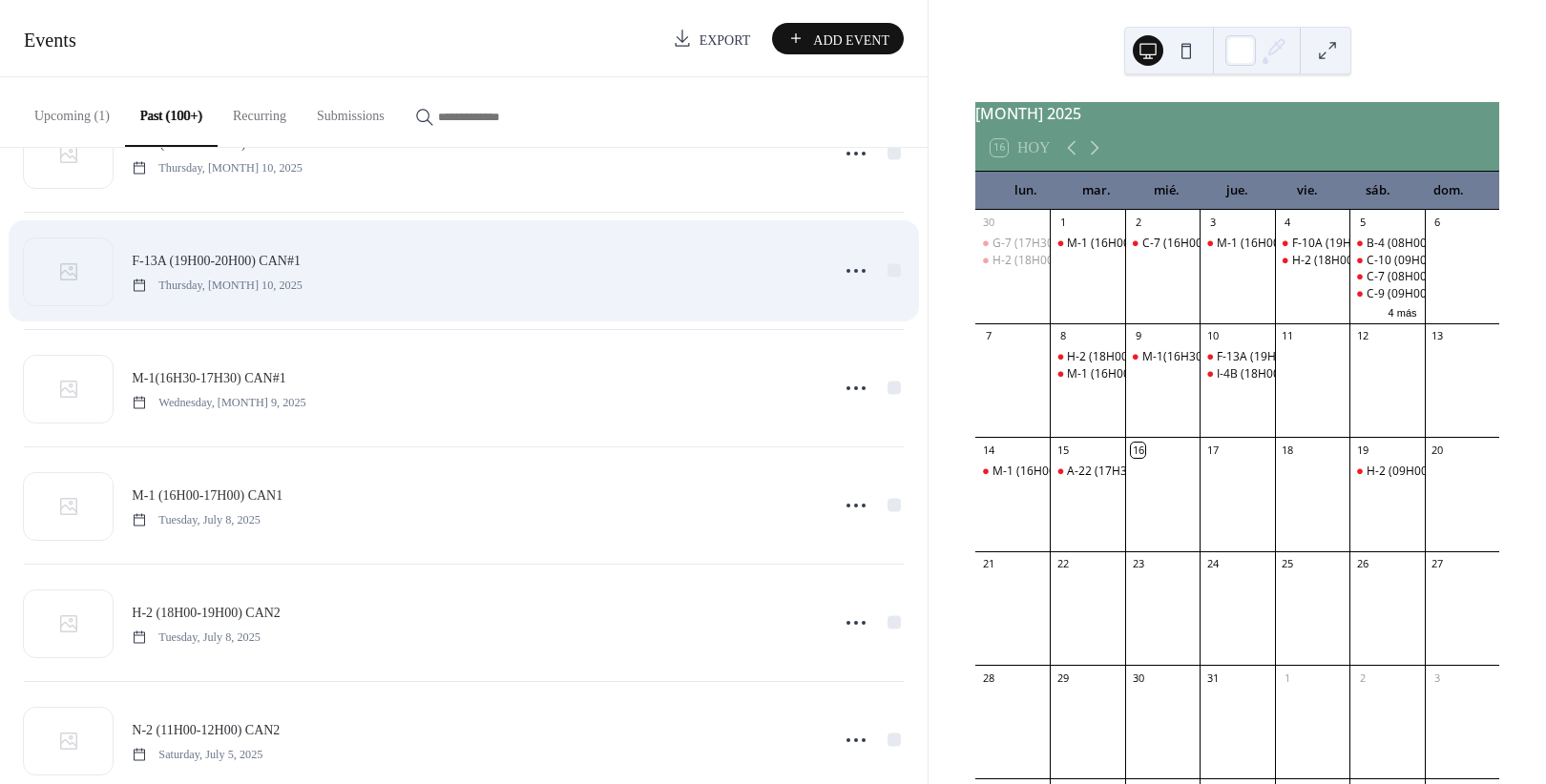 scroll, scrollTop: 358, scrollLeft: 0, axis: vertical 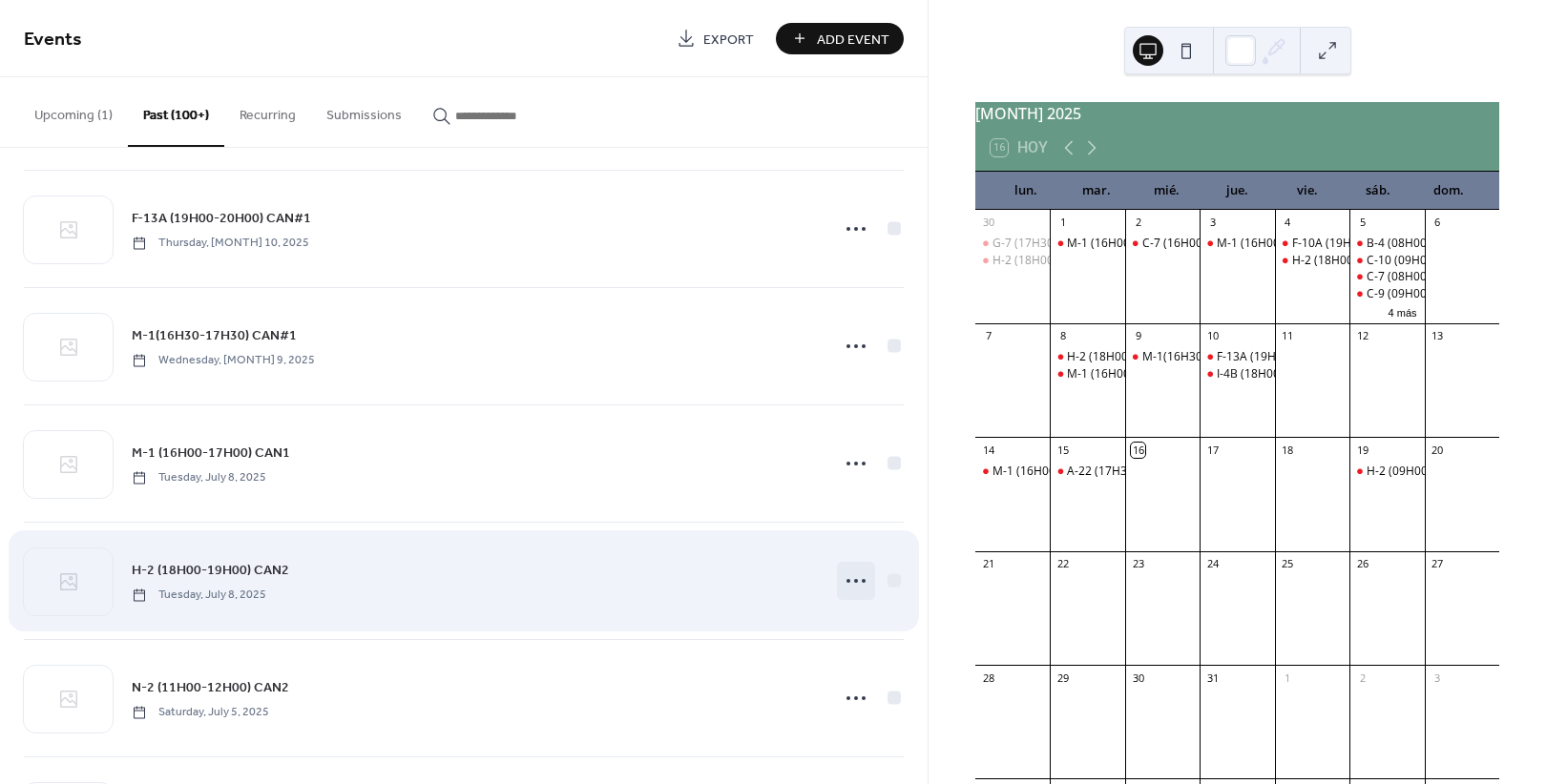 click 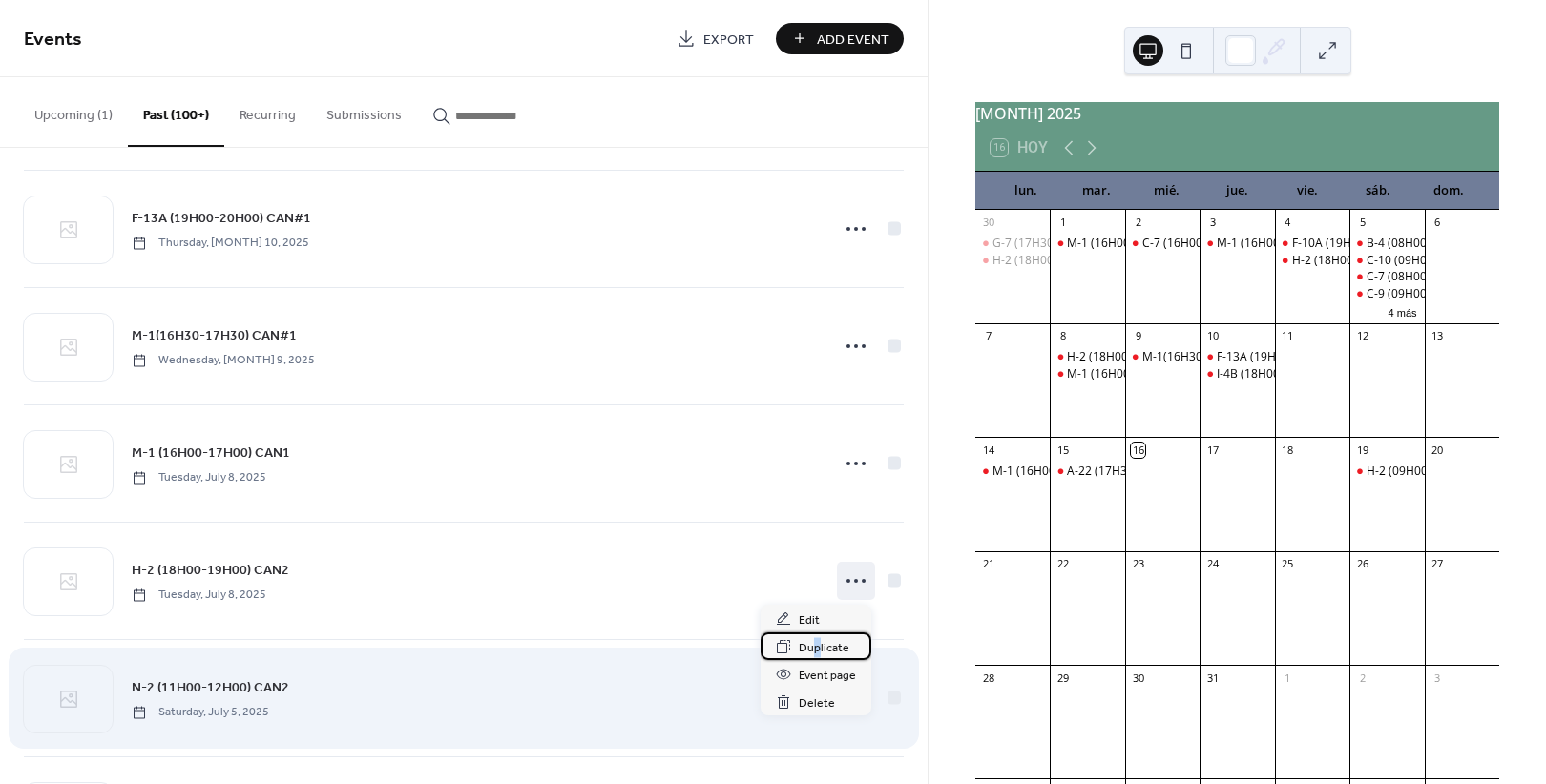 click on "Duplicate" at bounding box center [824, 648] 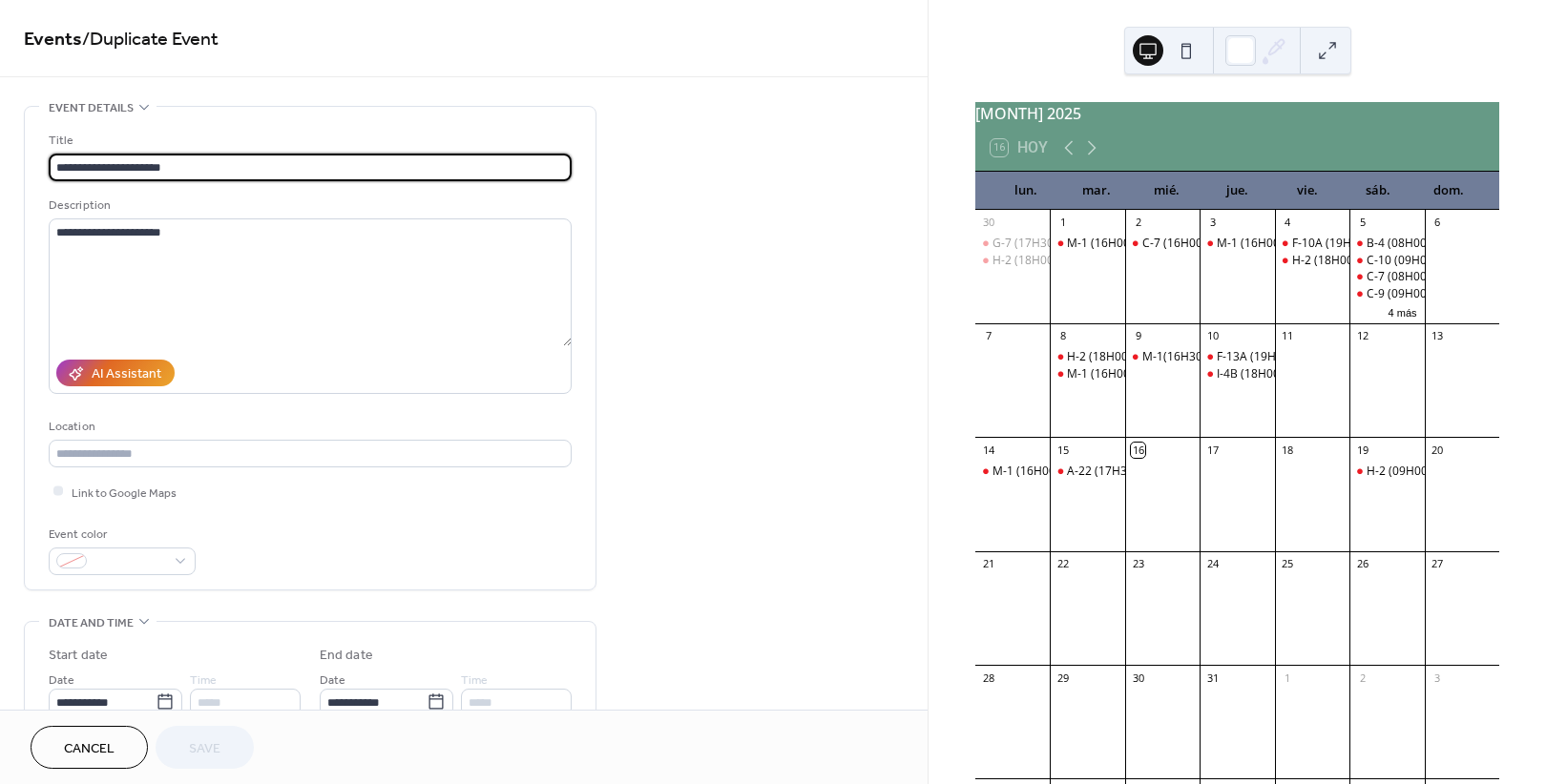 drag, startPoint x: 234, startPoint y: 161, endPoint x: -7, endPoint y: 143, distance: 241.67126 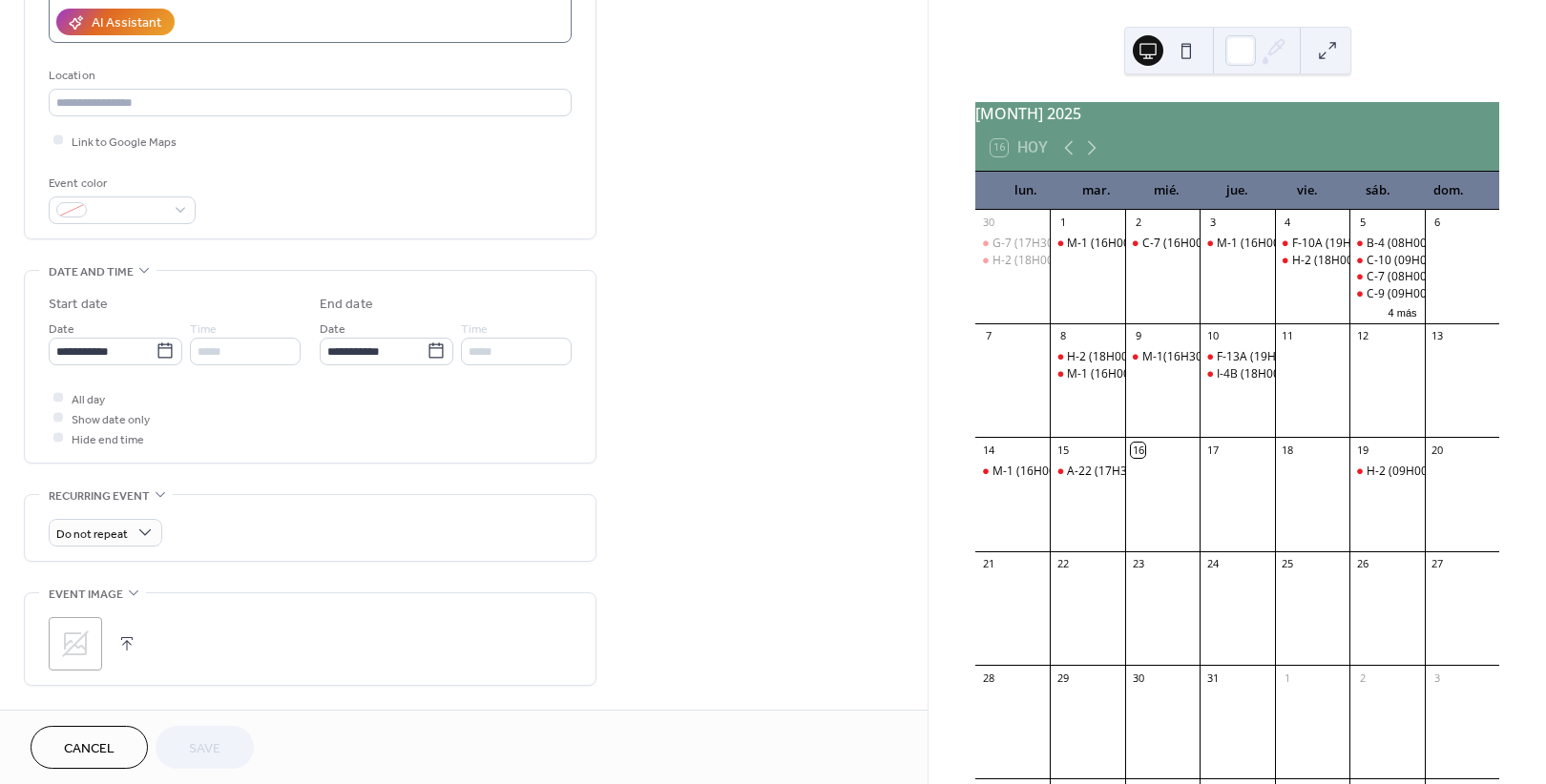 scroll, scrollTop: 358, scrollLeft: 0, axis: vertical 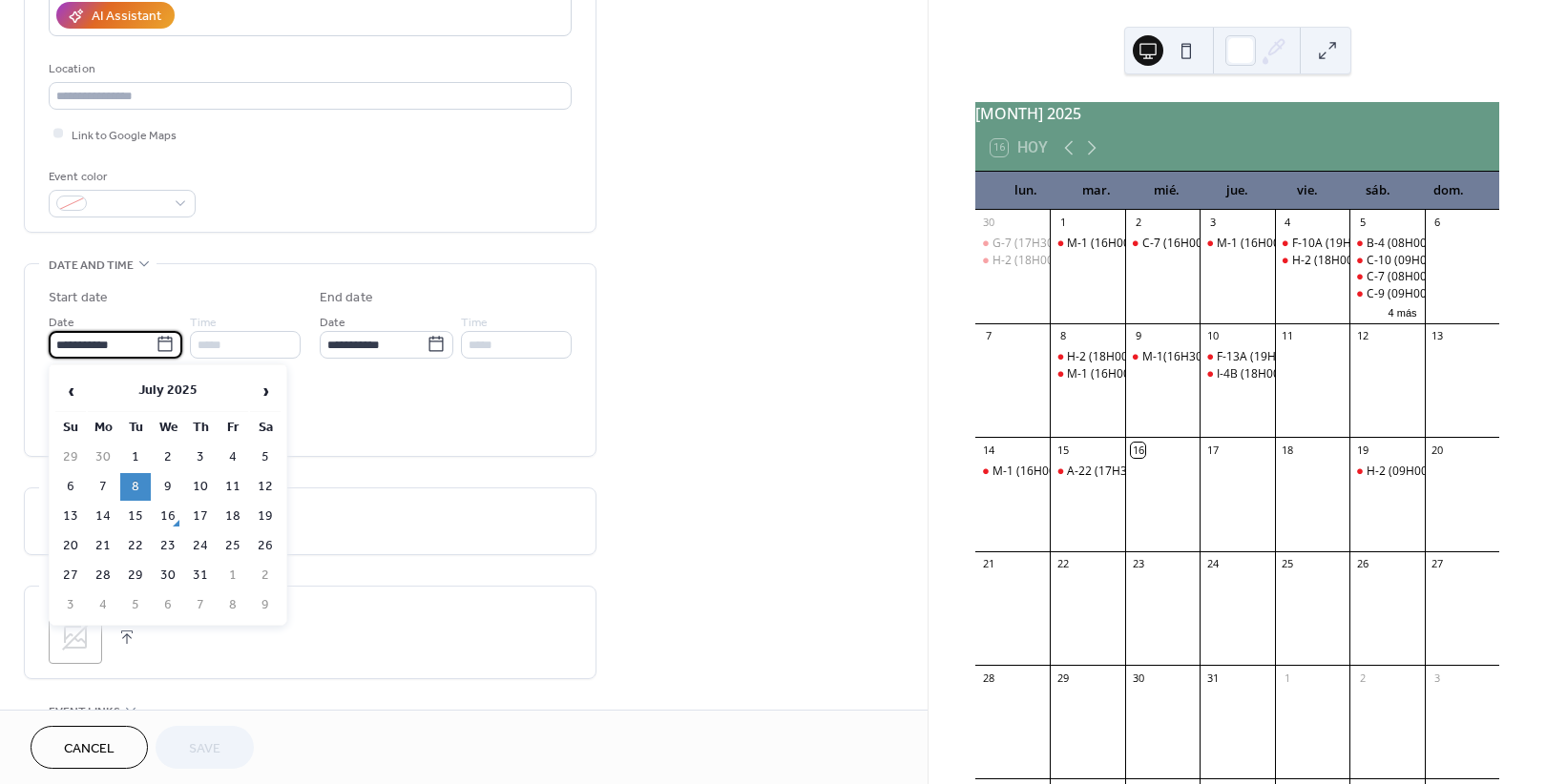 click on "**********" at bounding box center (102, 344) 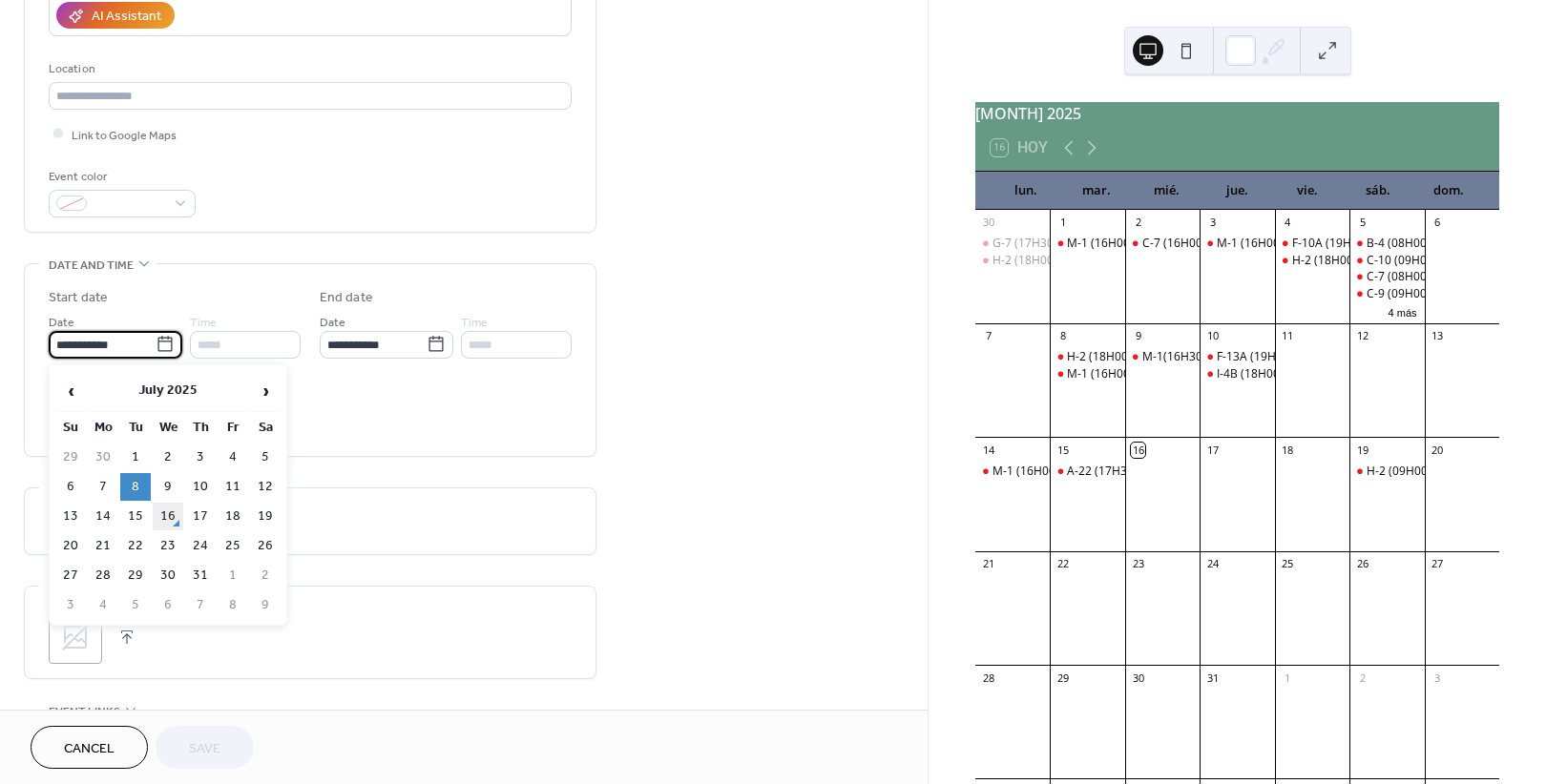 click on "16" at bounding box center [168, 516] 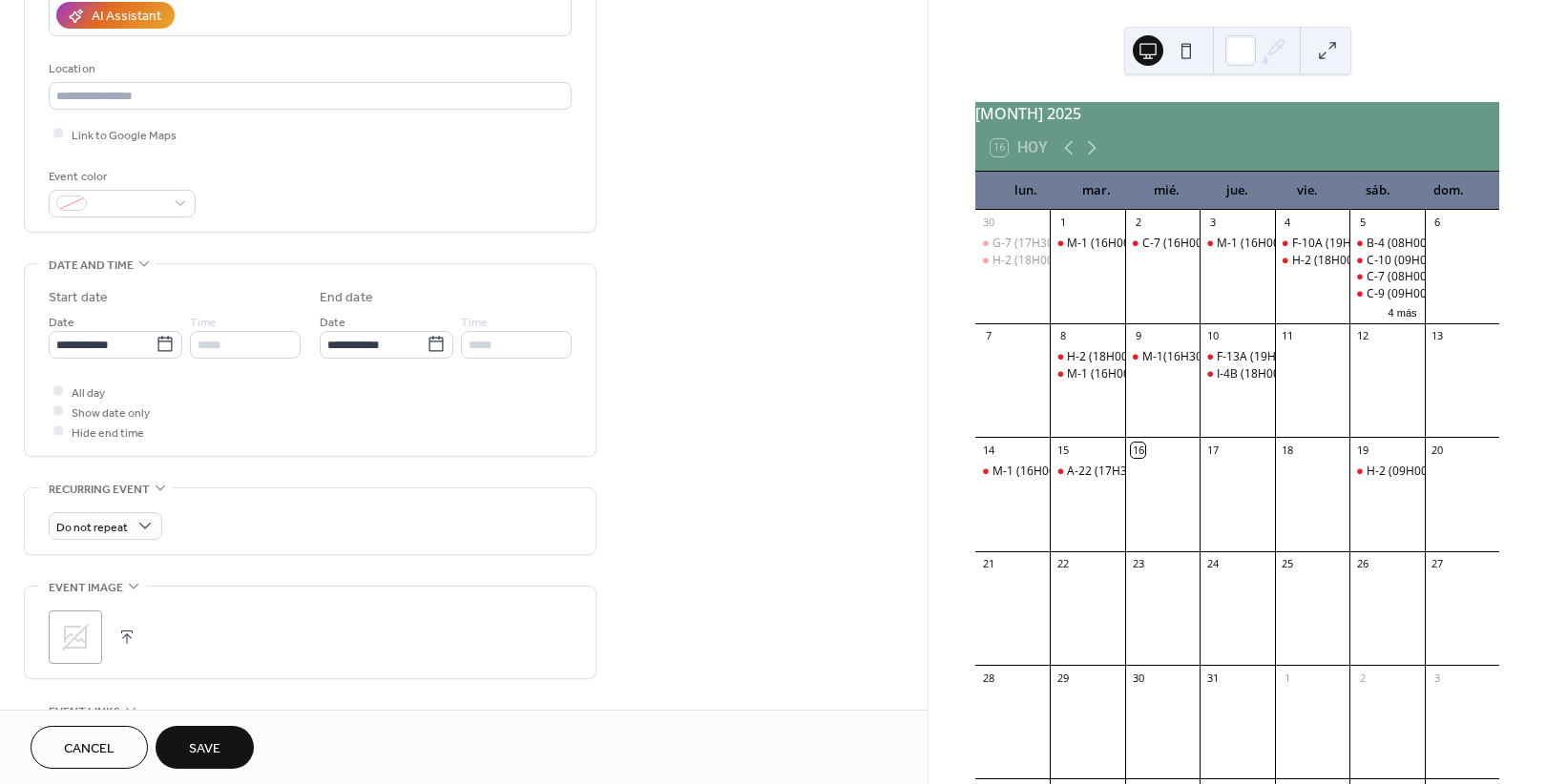 click on "Save" at bounding box center [204, 749] 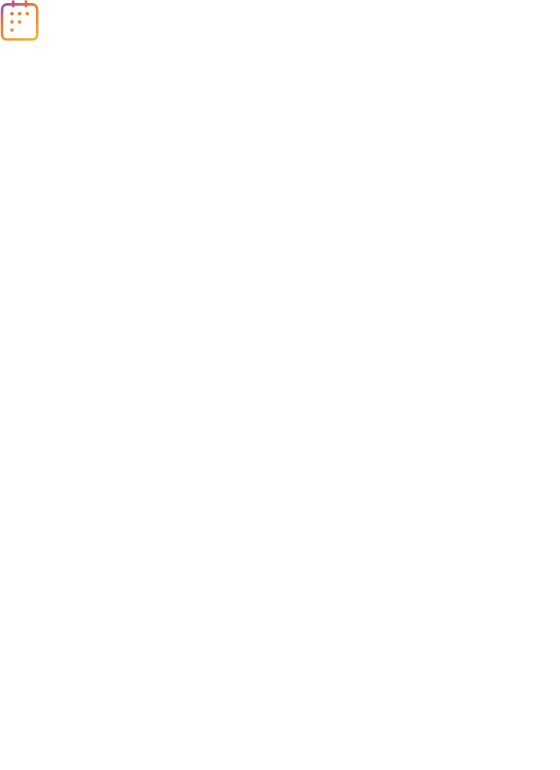 scroll, scrollTop: 0, scrollLeft: 0, axis: both 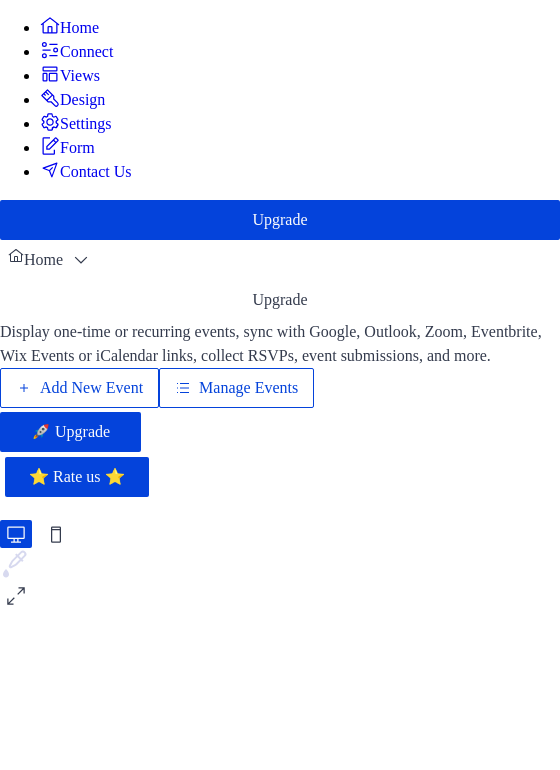 click on "Manage Events" at bounding box center (248, 388) 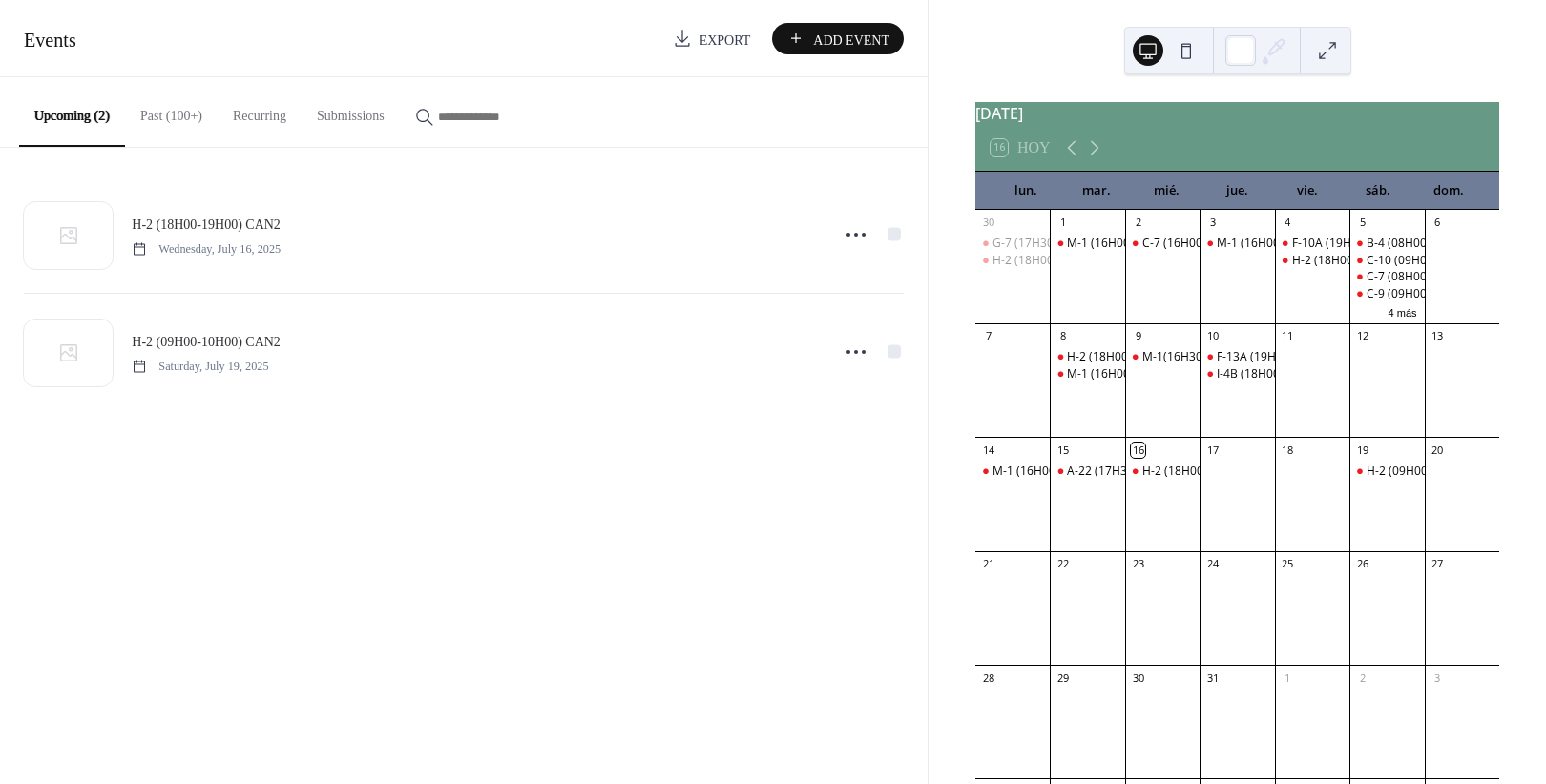 scroll, scrollTop: 0, scrollLeft: 0, axis: both 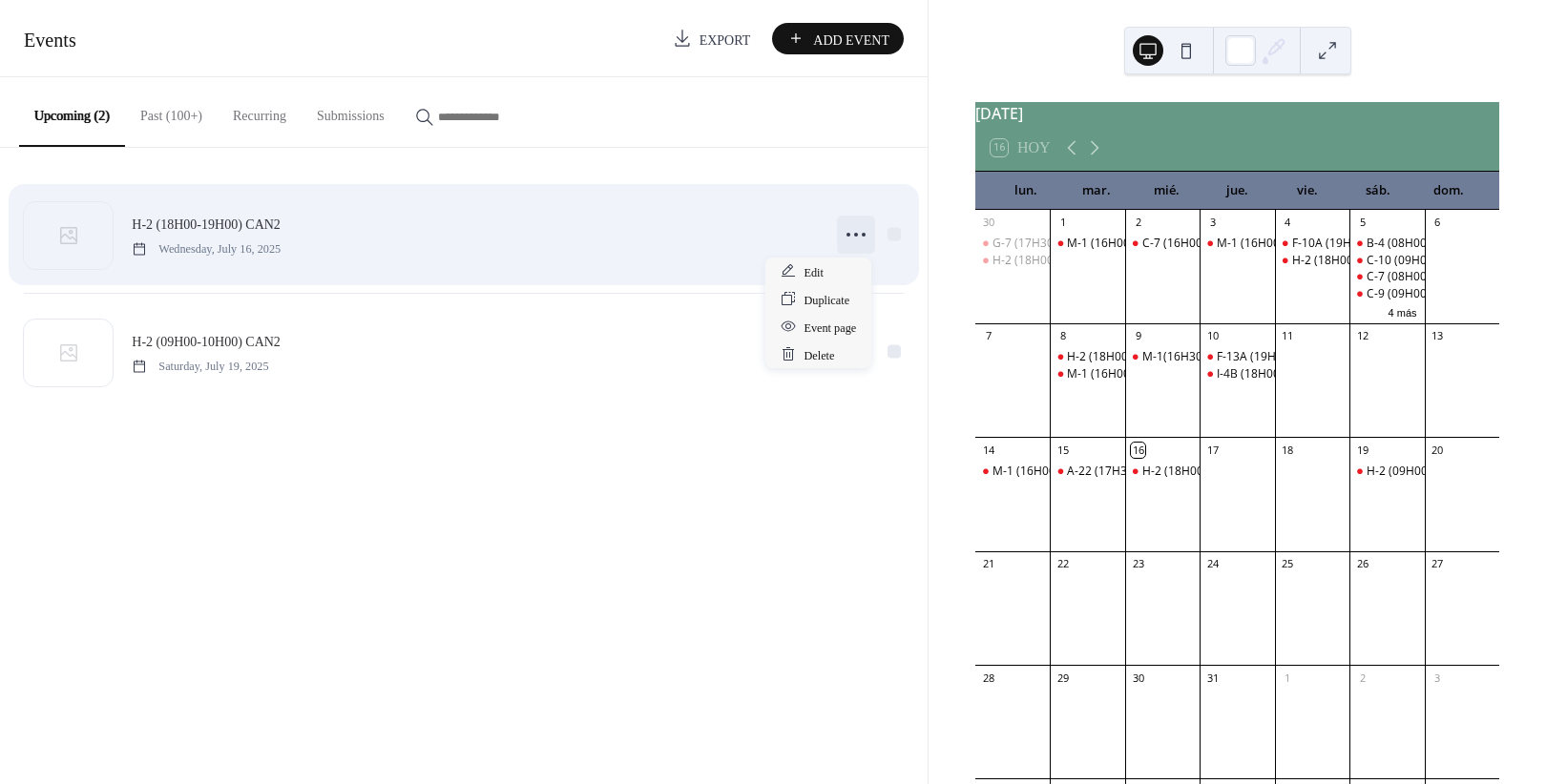 click 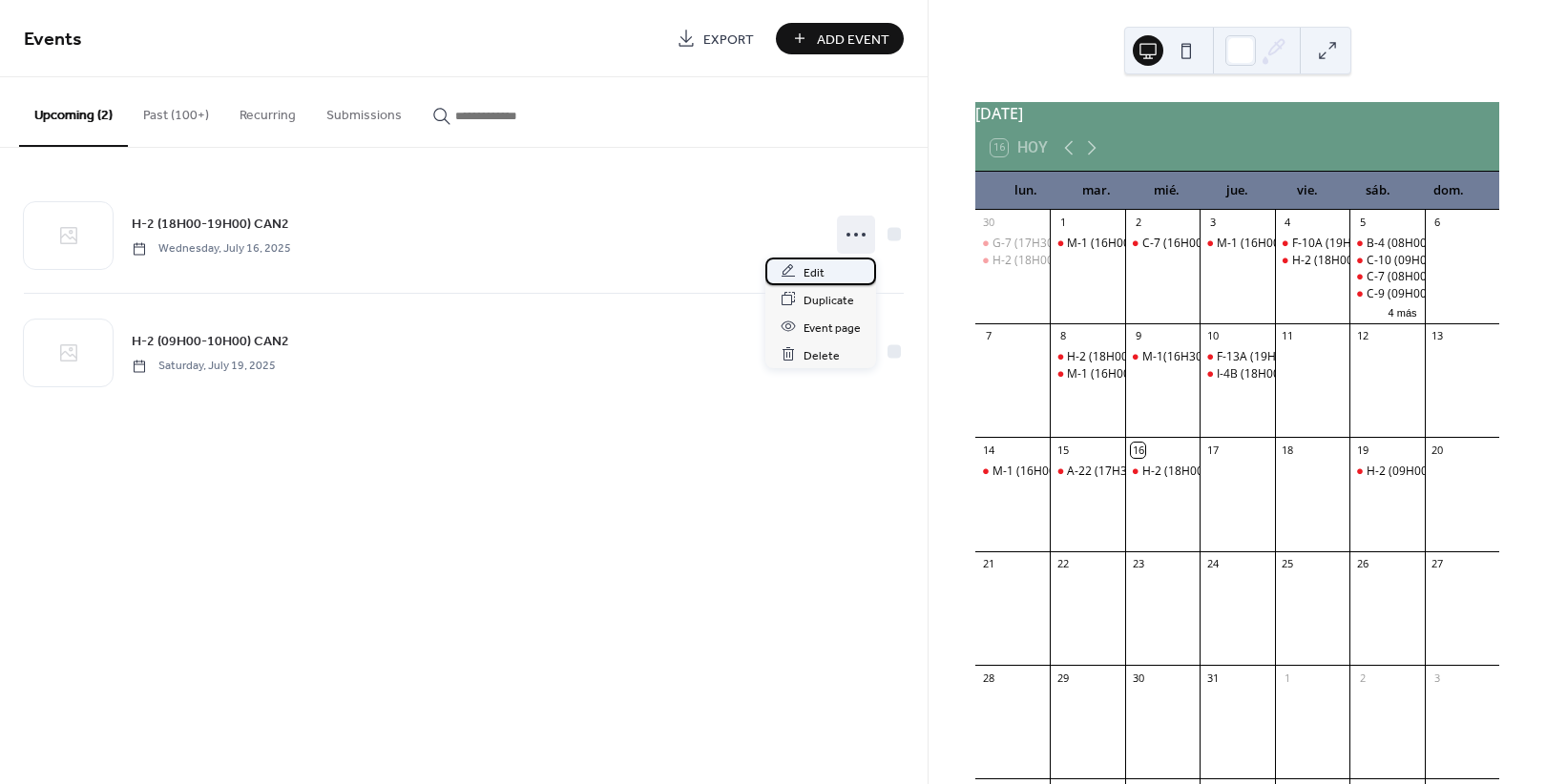 click on "Edit" at bounding box center (814, 272) 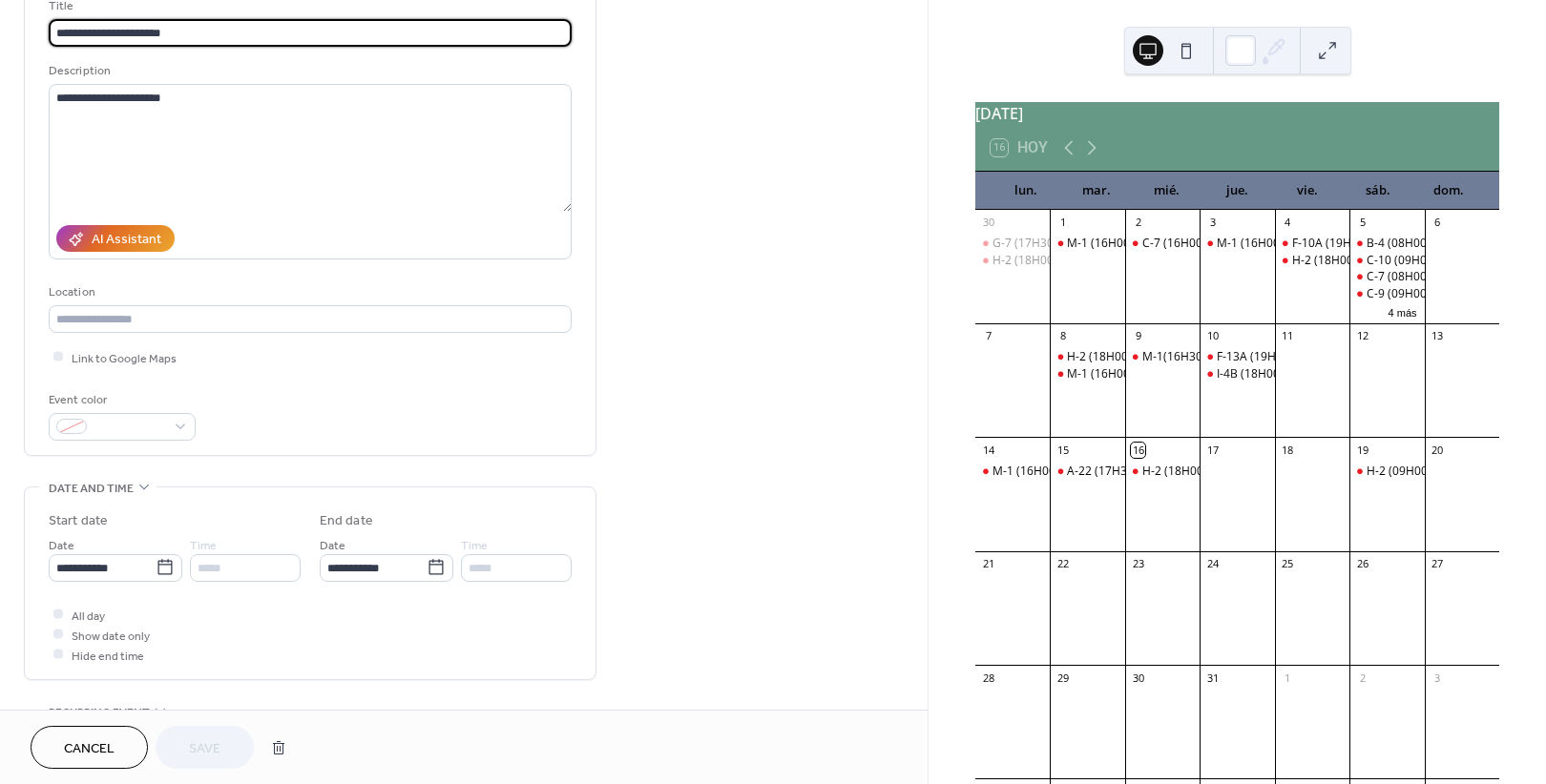scroll, scrollTop: 358, scrollLeft: 0, axis: vertical 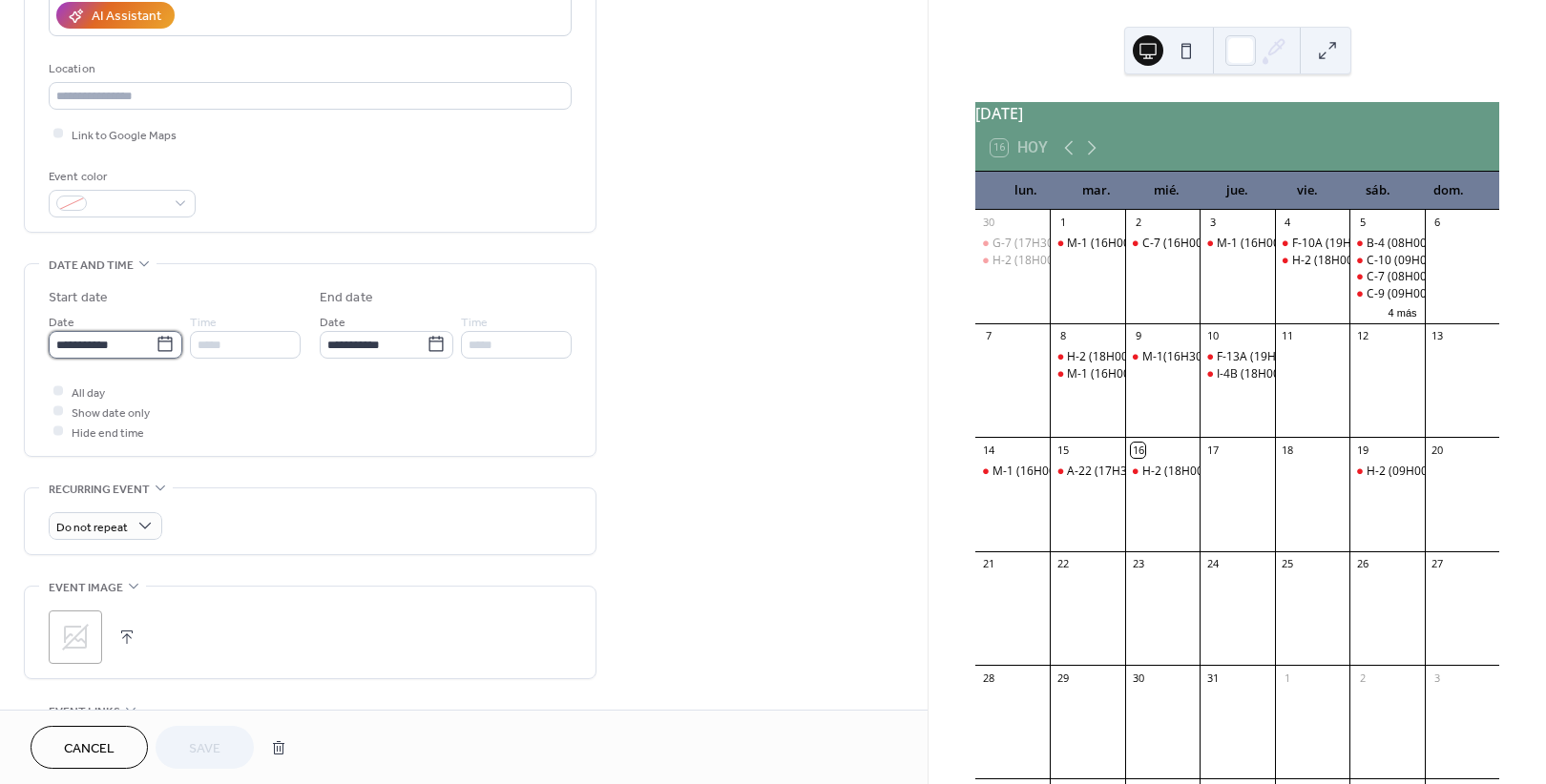 click on "**********" at bounding box center [102, 344] 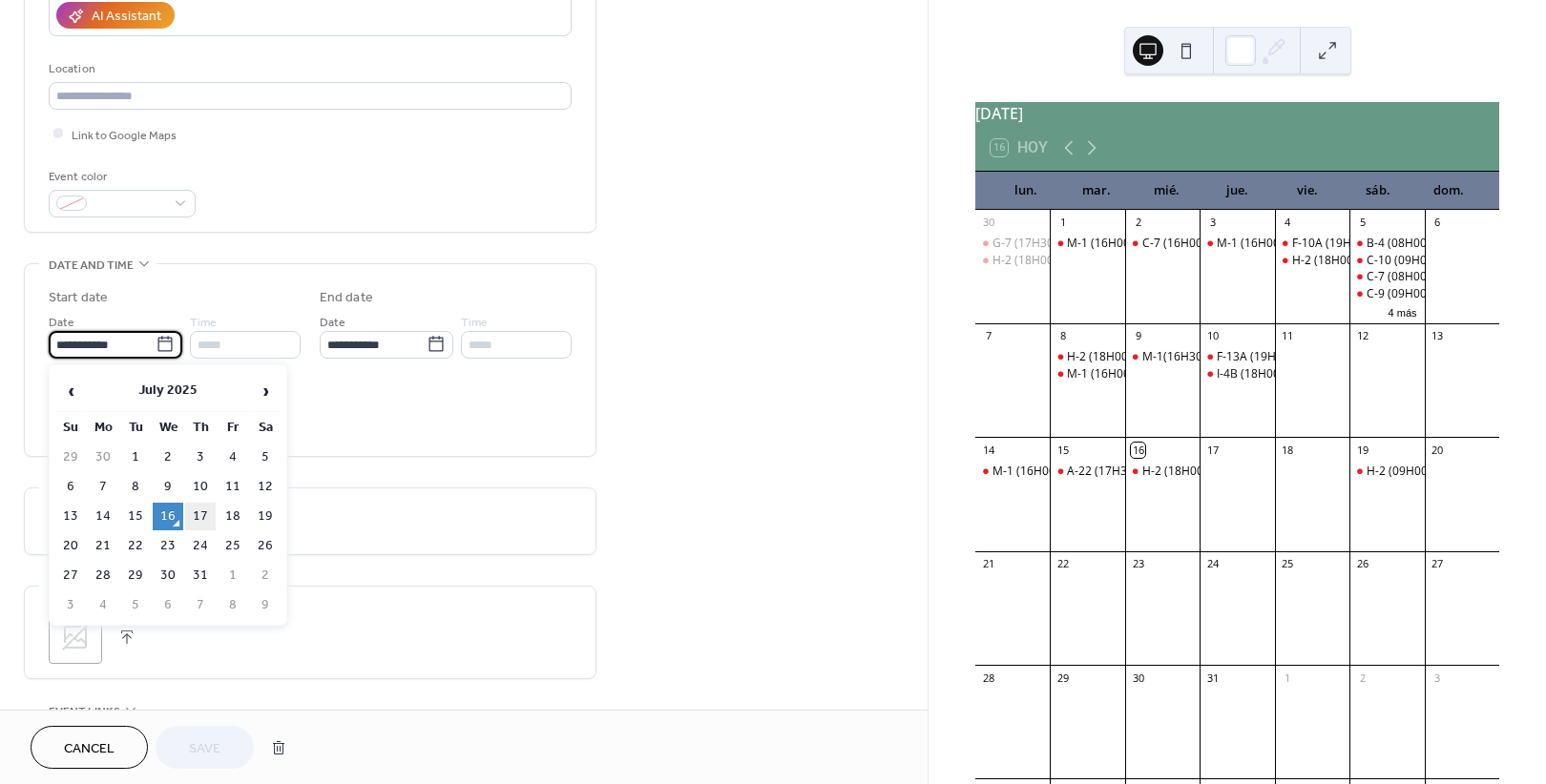 click on "17" at bounding box center [200, 516] 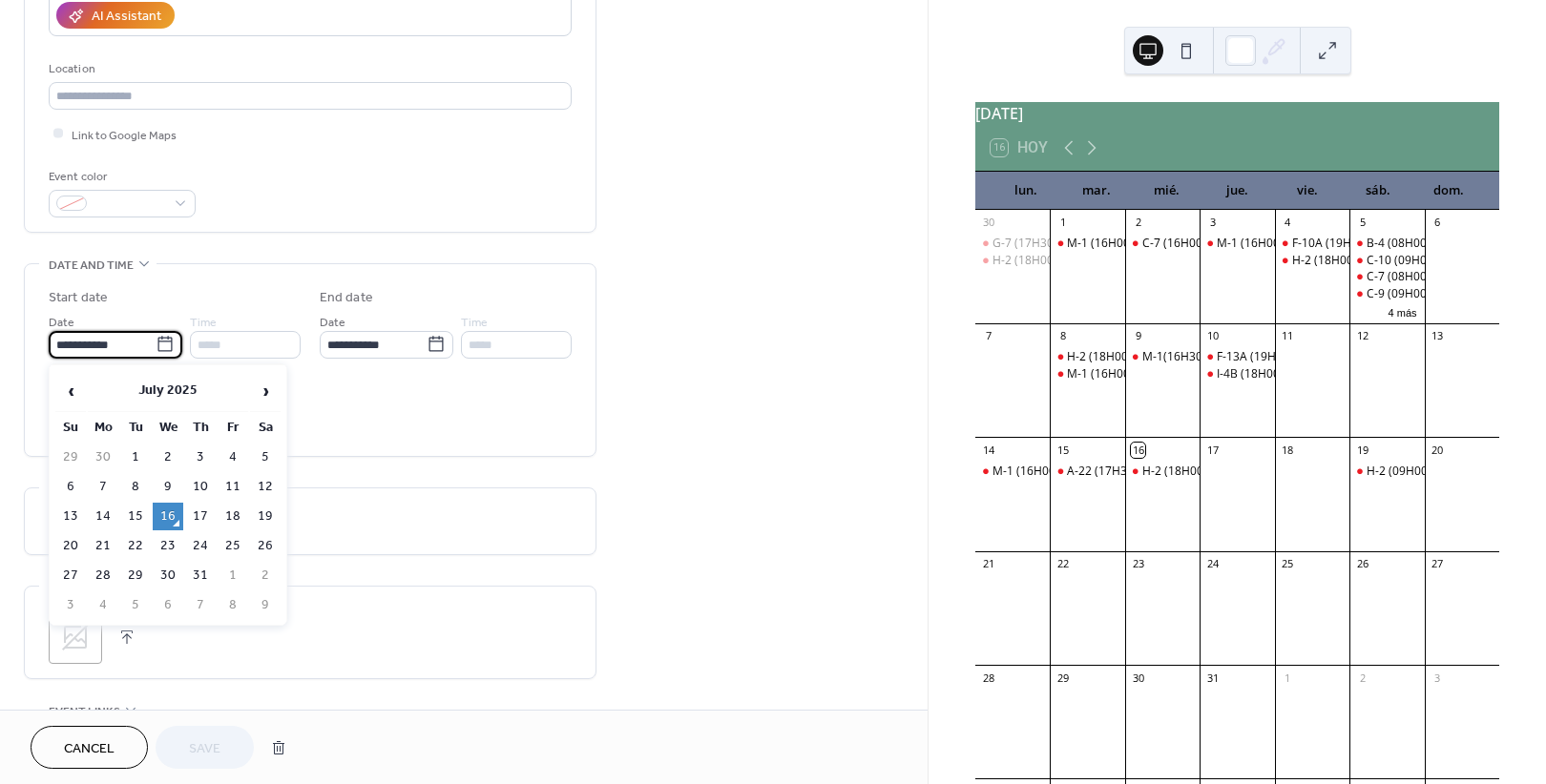 type on "**********" 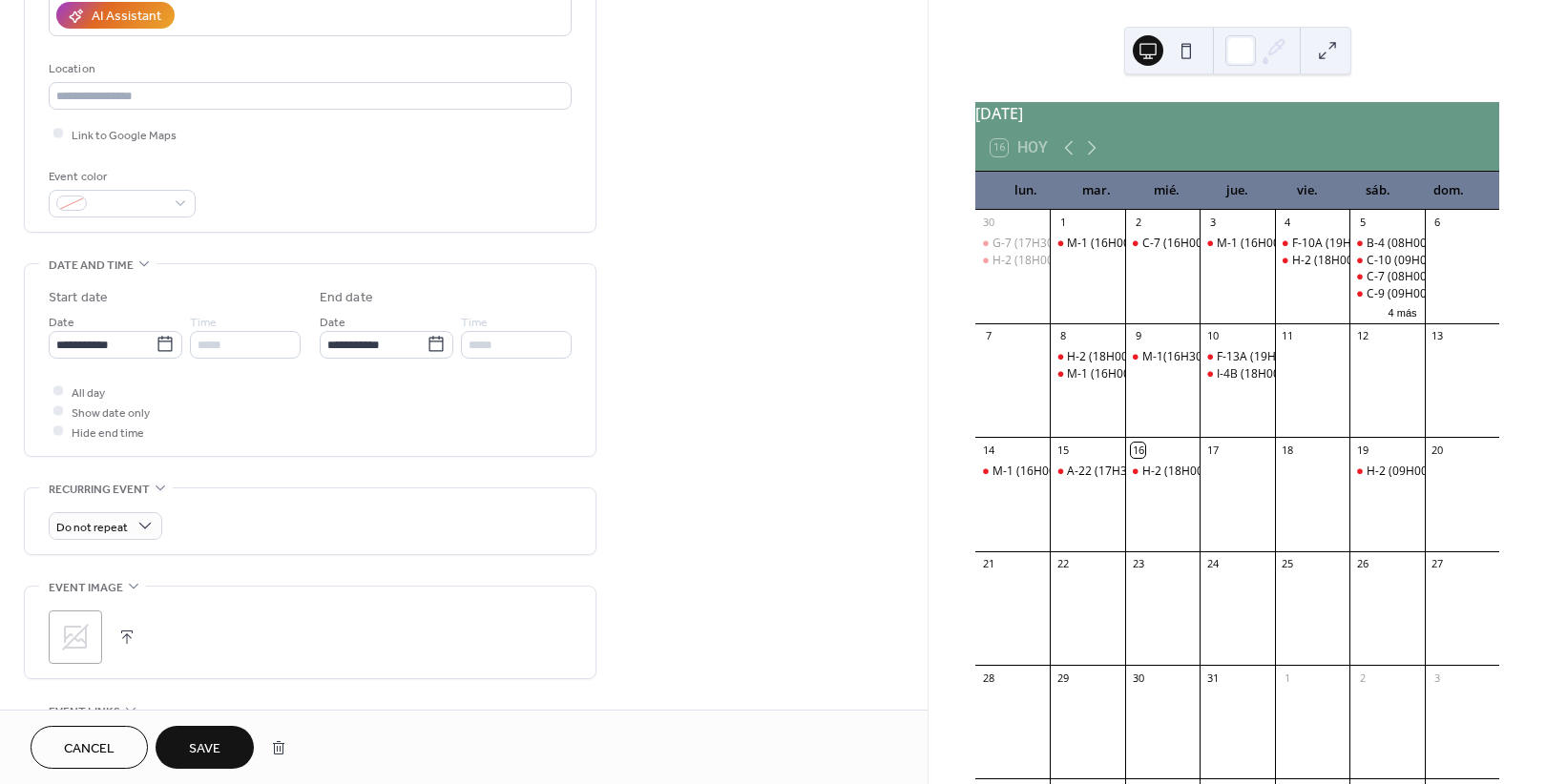 click on "Save" at bounding box center [204, 749] 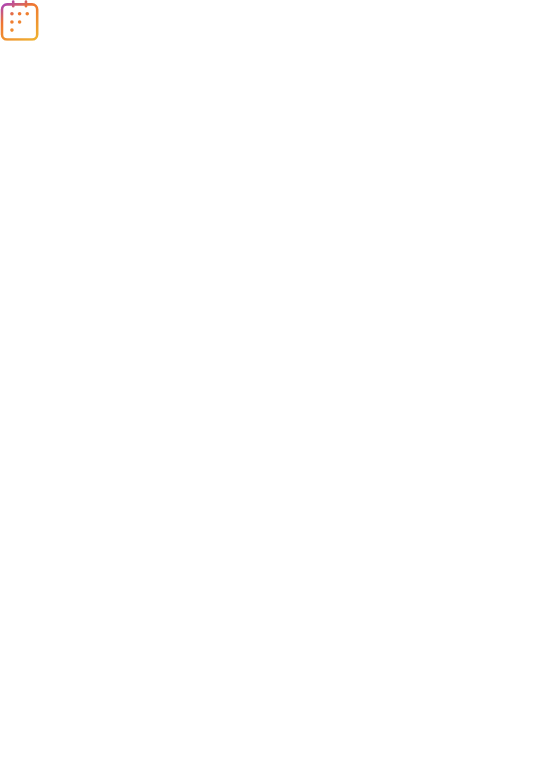 scroll, scrollTop: 0, scrollLeft: 0, axis: both 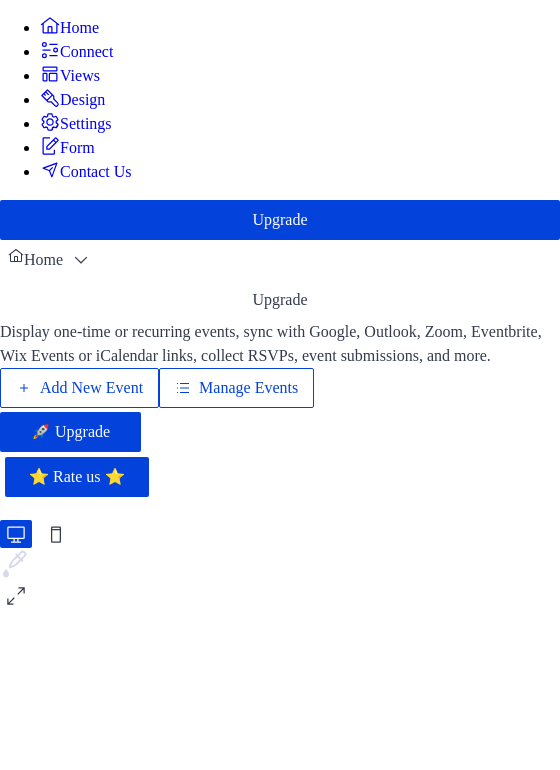 click on "Manage Events" at bounding box center [248, 388] 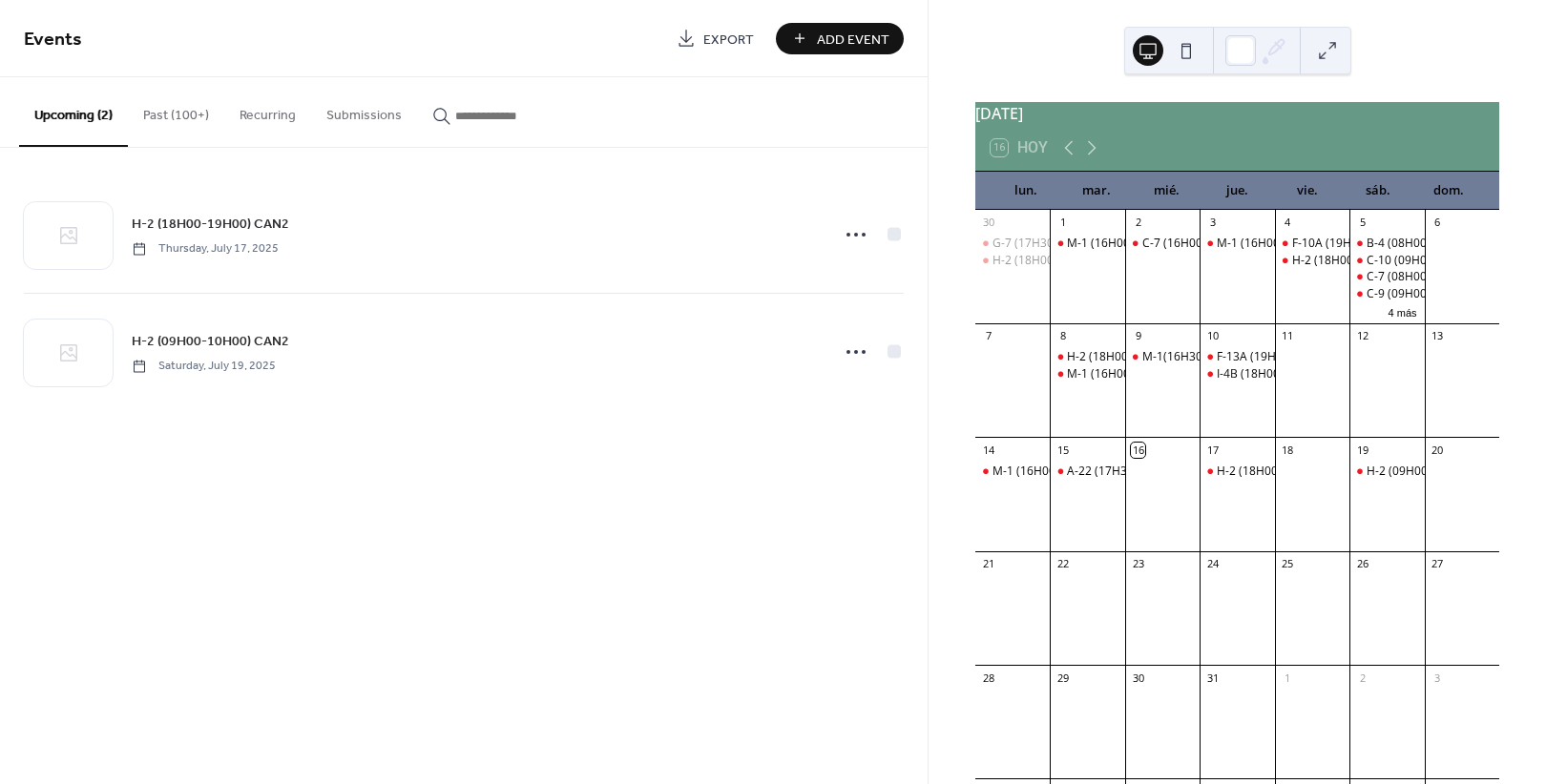 scroll, scrollTop: 0, scrollLeft: 0, axis: both 